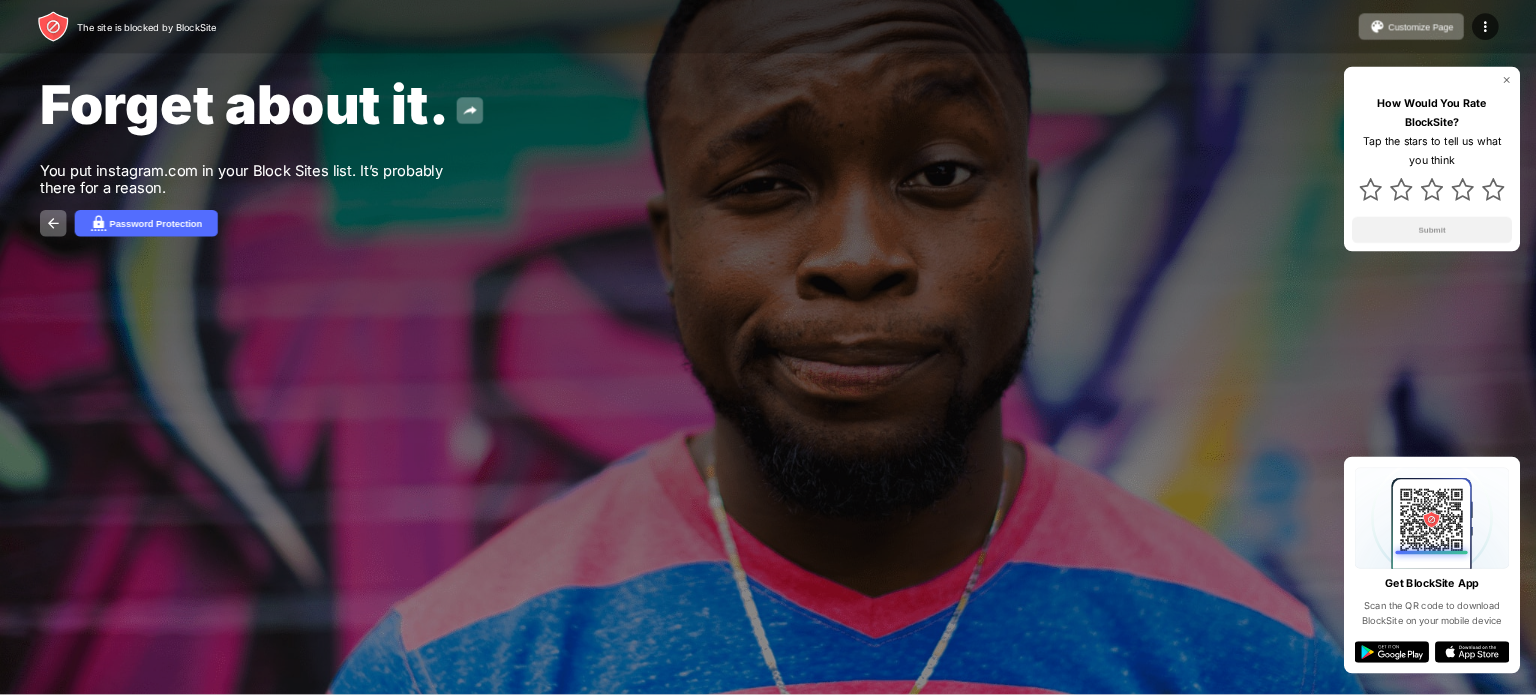 scroll, scrollTop: 0, scrollLeft: 0, axis: both 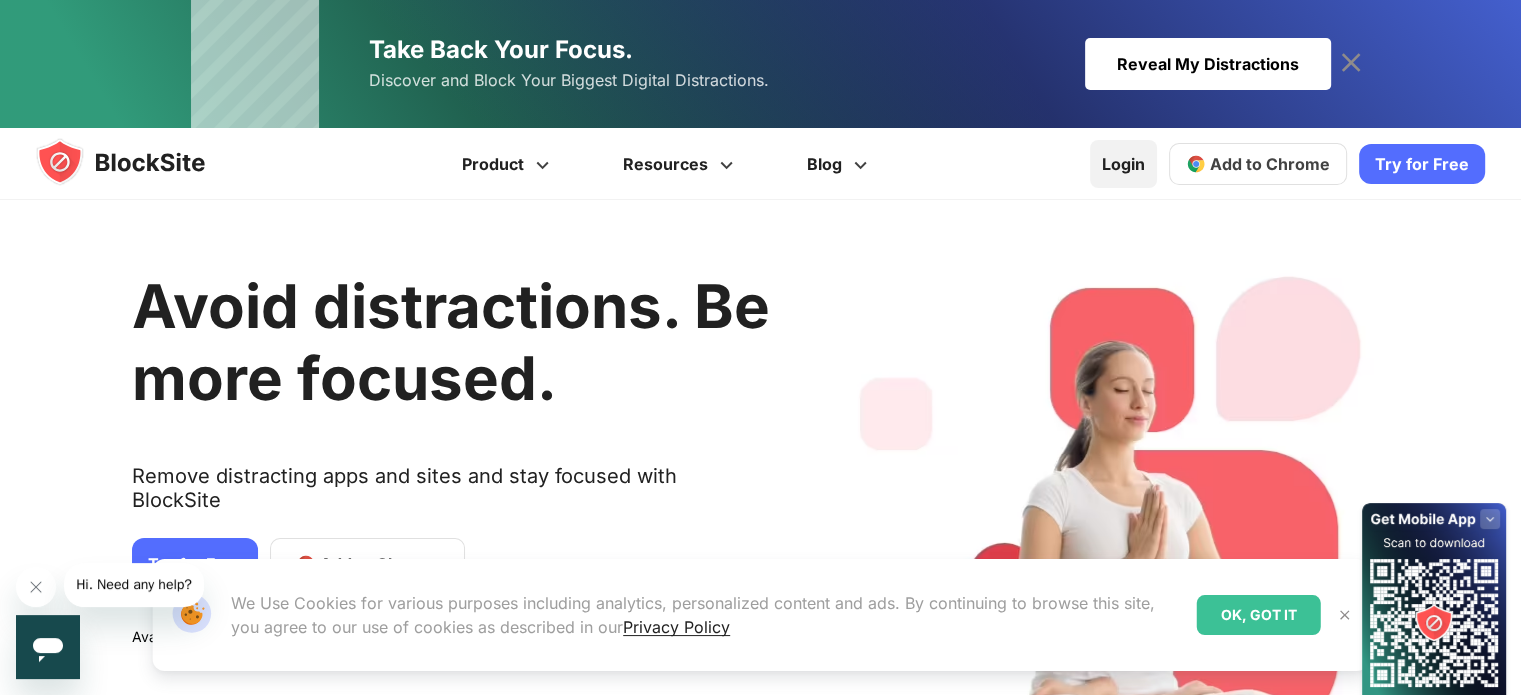 click on "Login" at bounding box center (1123, 164) 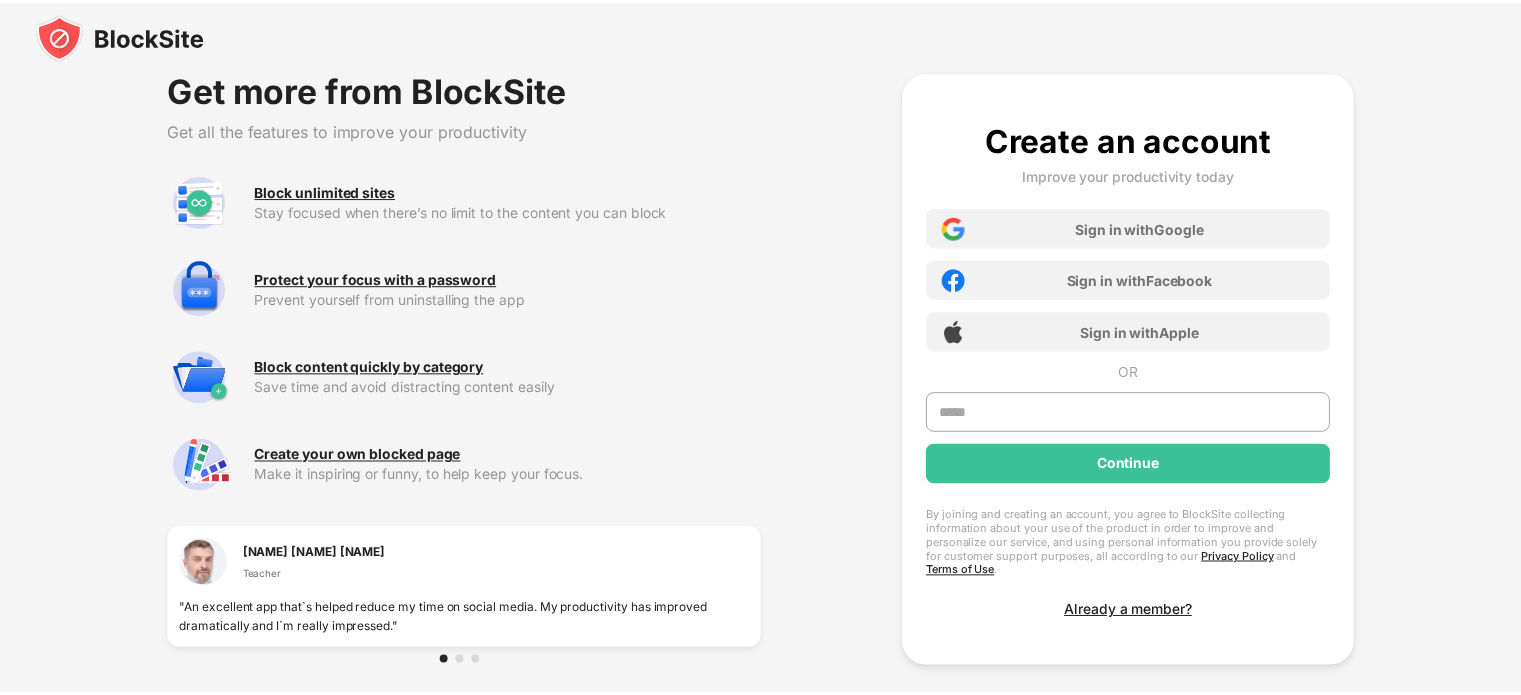 scroll, scrollTop: 0, scrollLeft: 0, axis: both 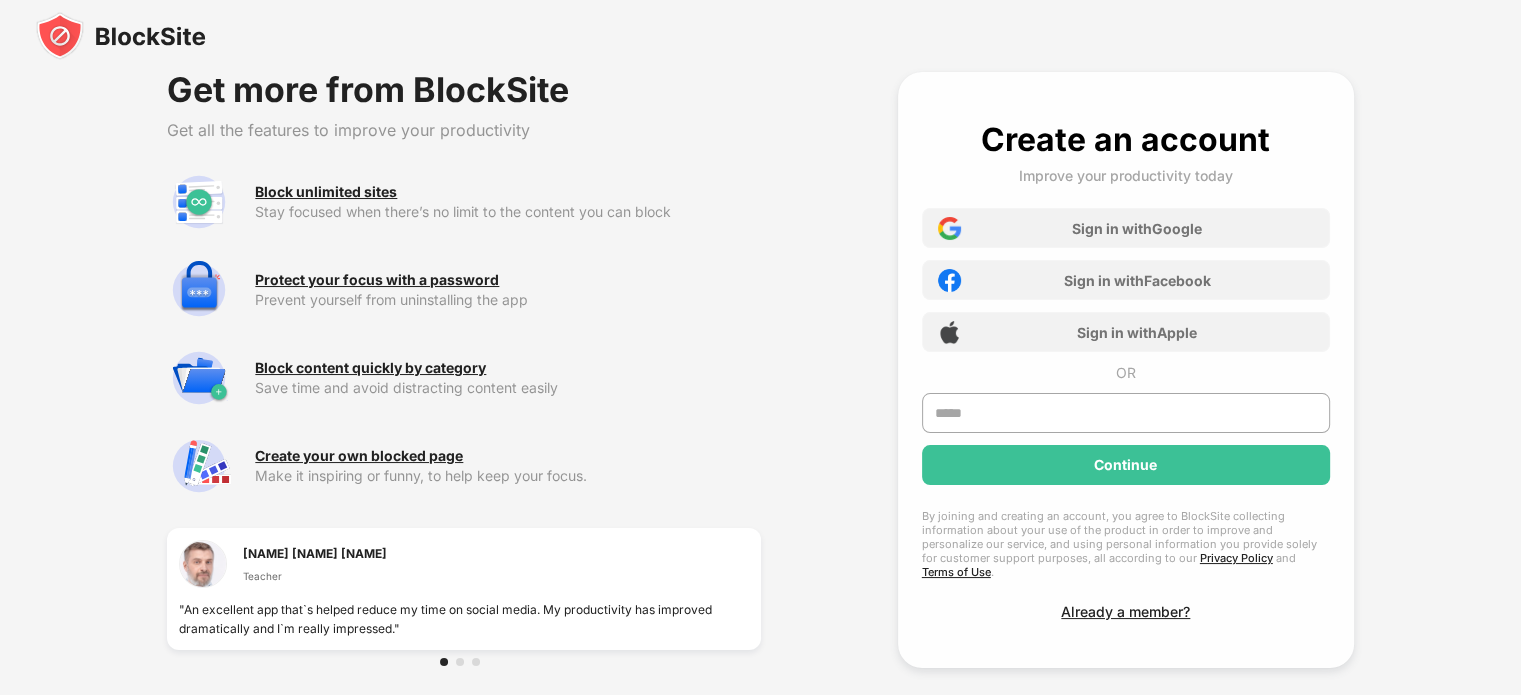 click on "Sign in with  Google Sign in with  Facebook Sign in with  Apple" at bounding box center (1126, 274) 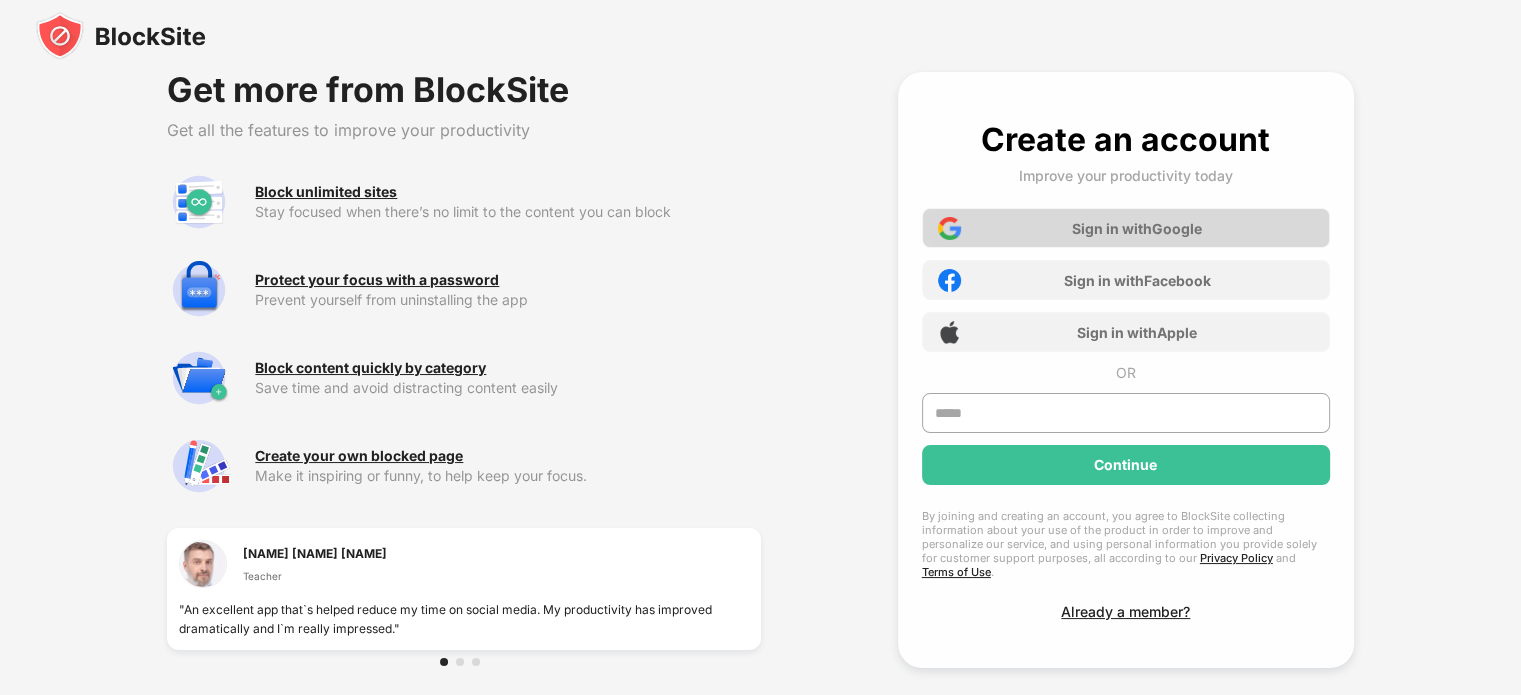 click on "Sign in with  Google" at bounding box center [1137, 228] 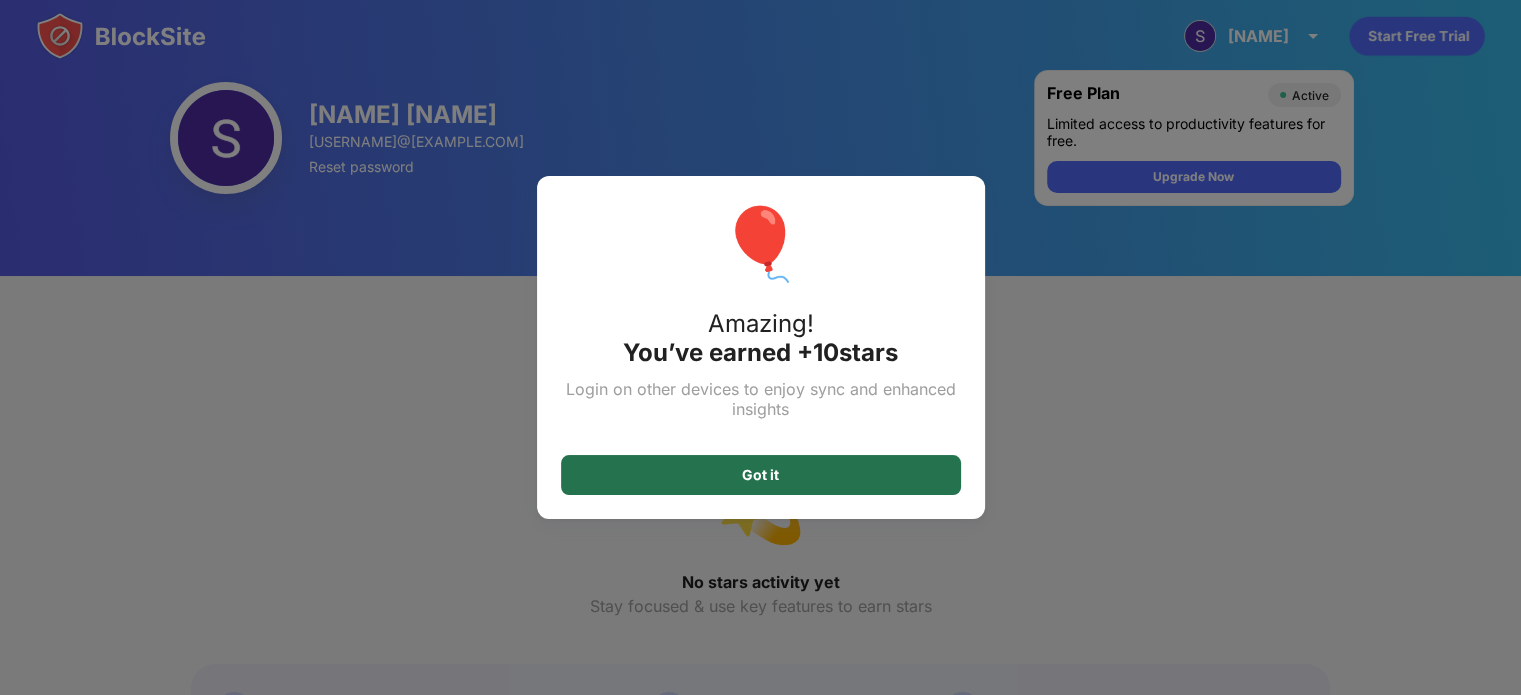 click on "Got it" at bounding box center (761, 475) 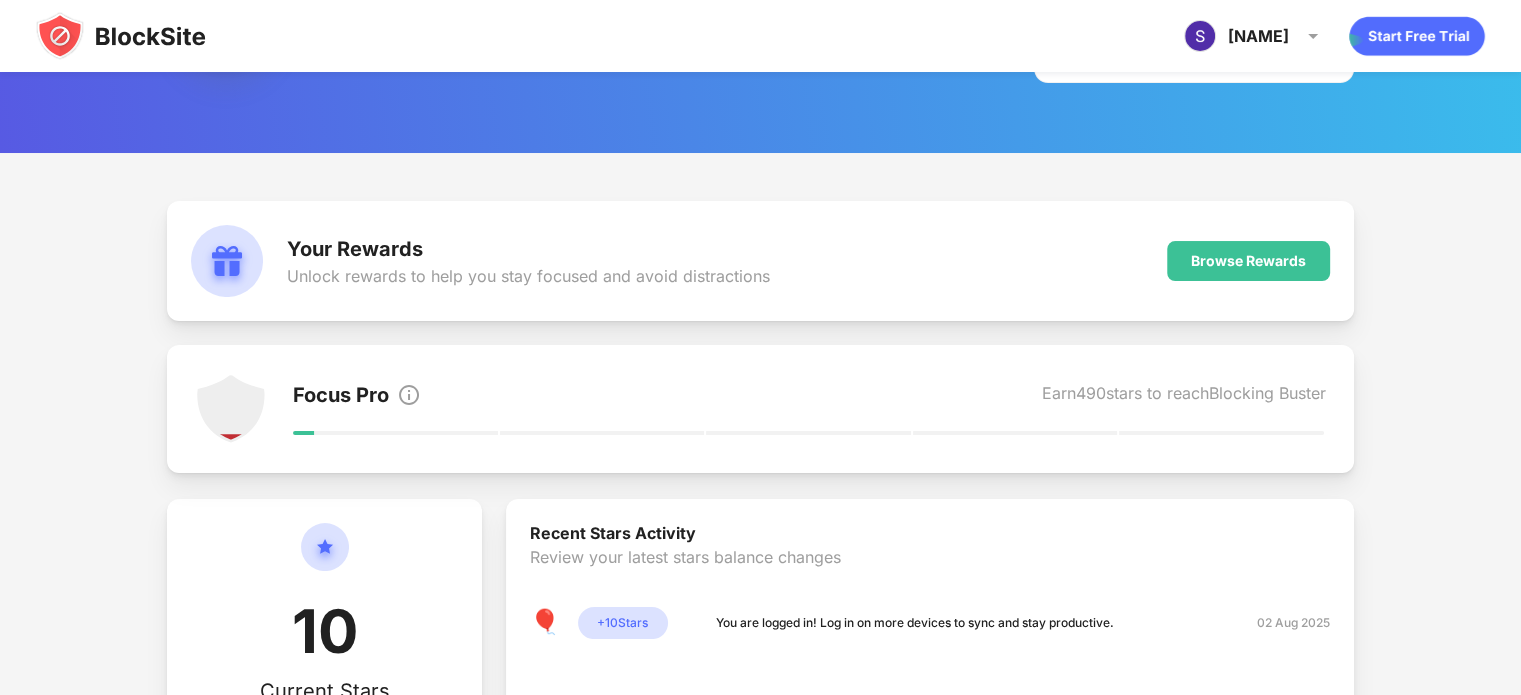 scroll, scrollTop: 0, scrollLeft: 0, axis: both 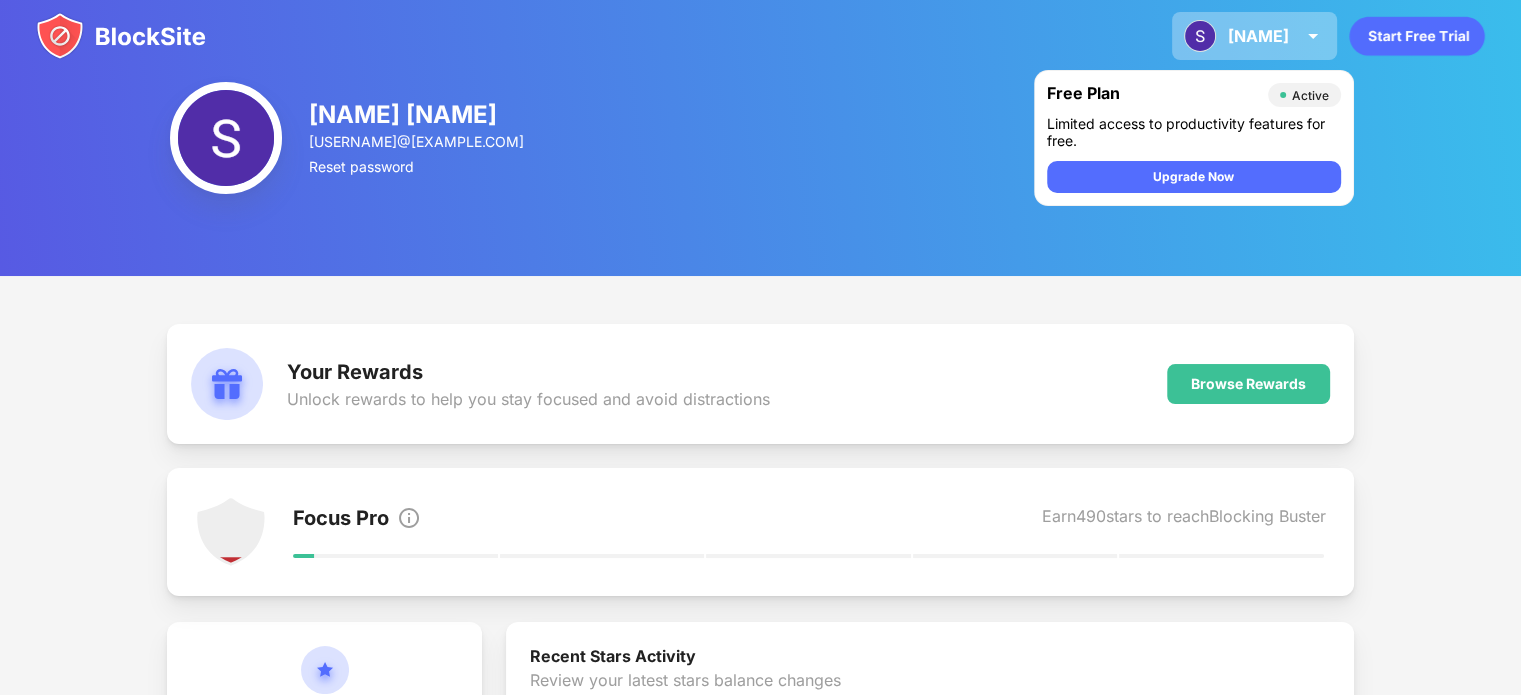 click at bounding box center [1313, 36] 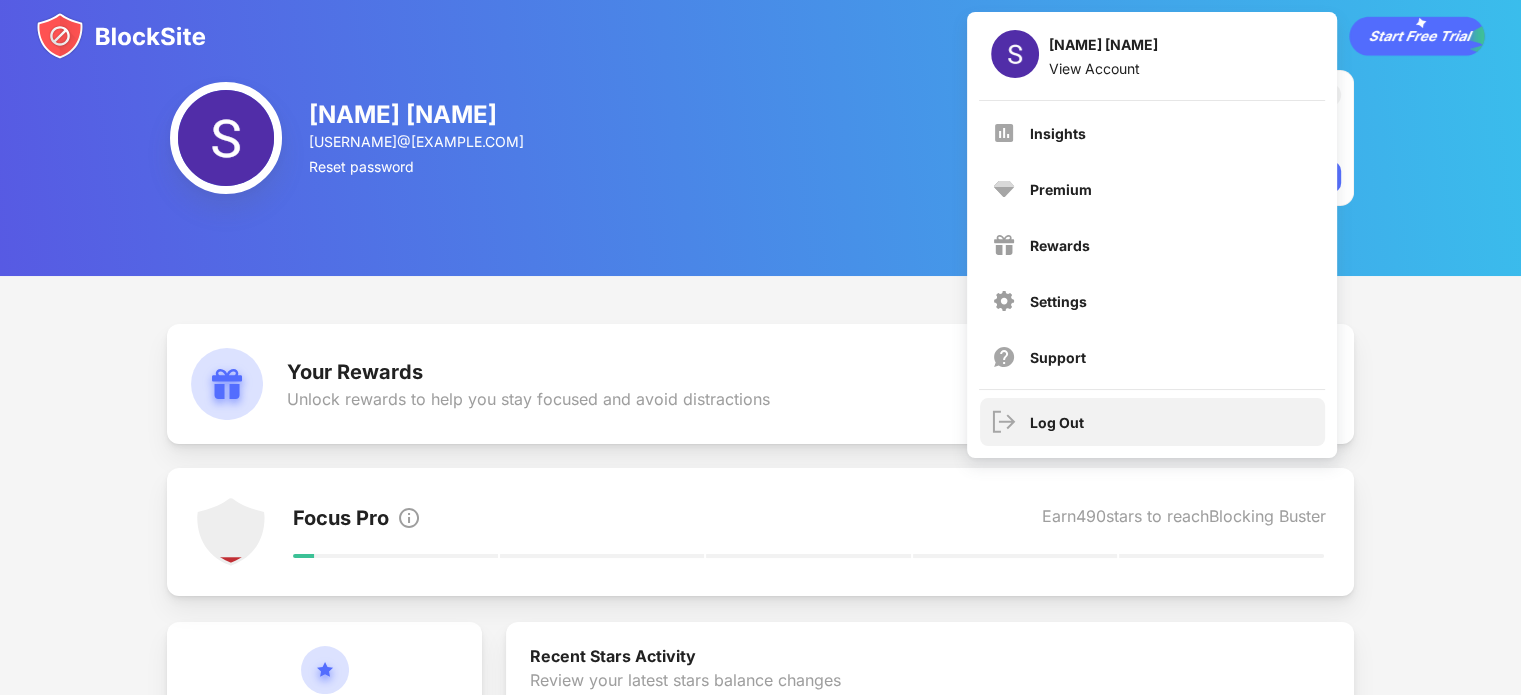 click on "Log Out" at bounding box center [1152, 422] 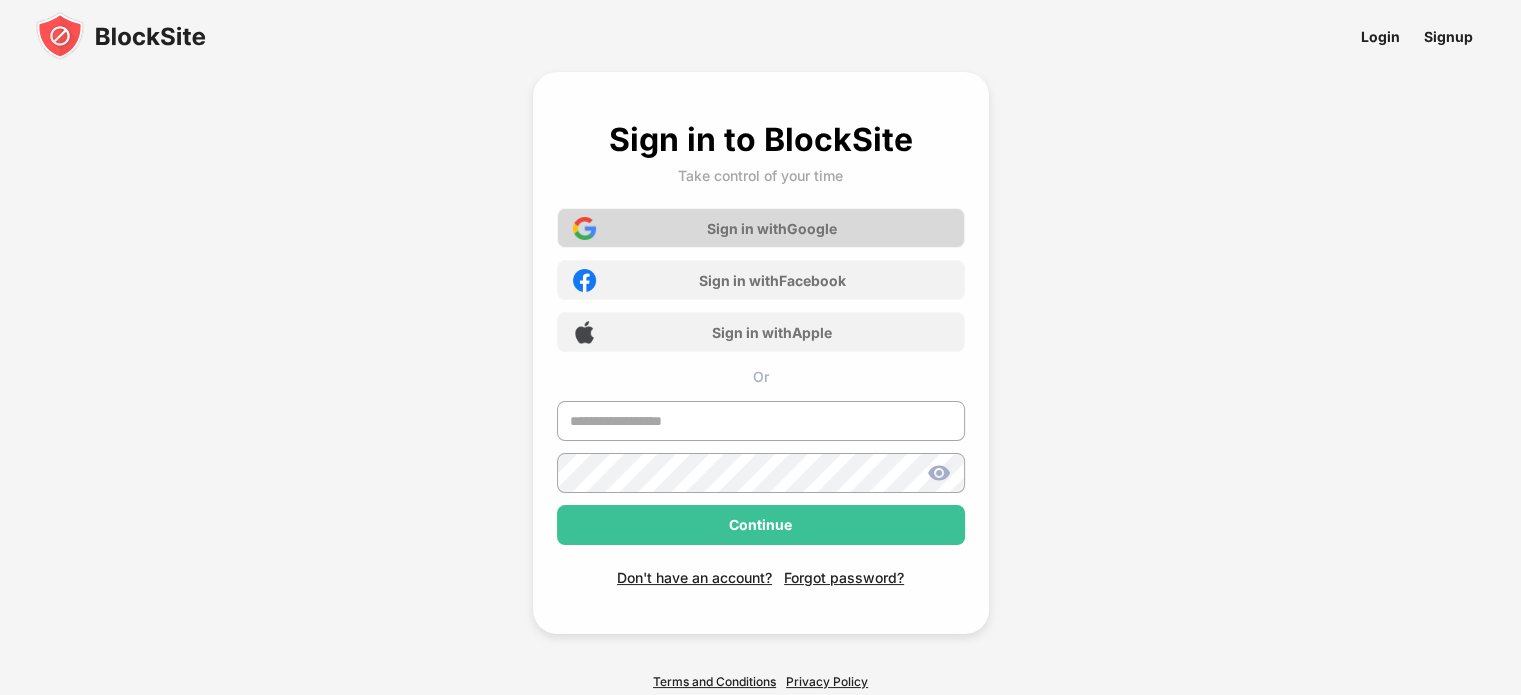 click on "Sign in with  Google" at bounding box center [761, 228] 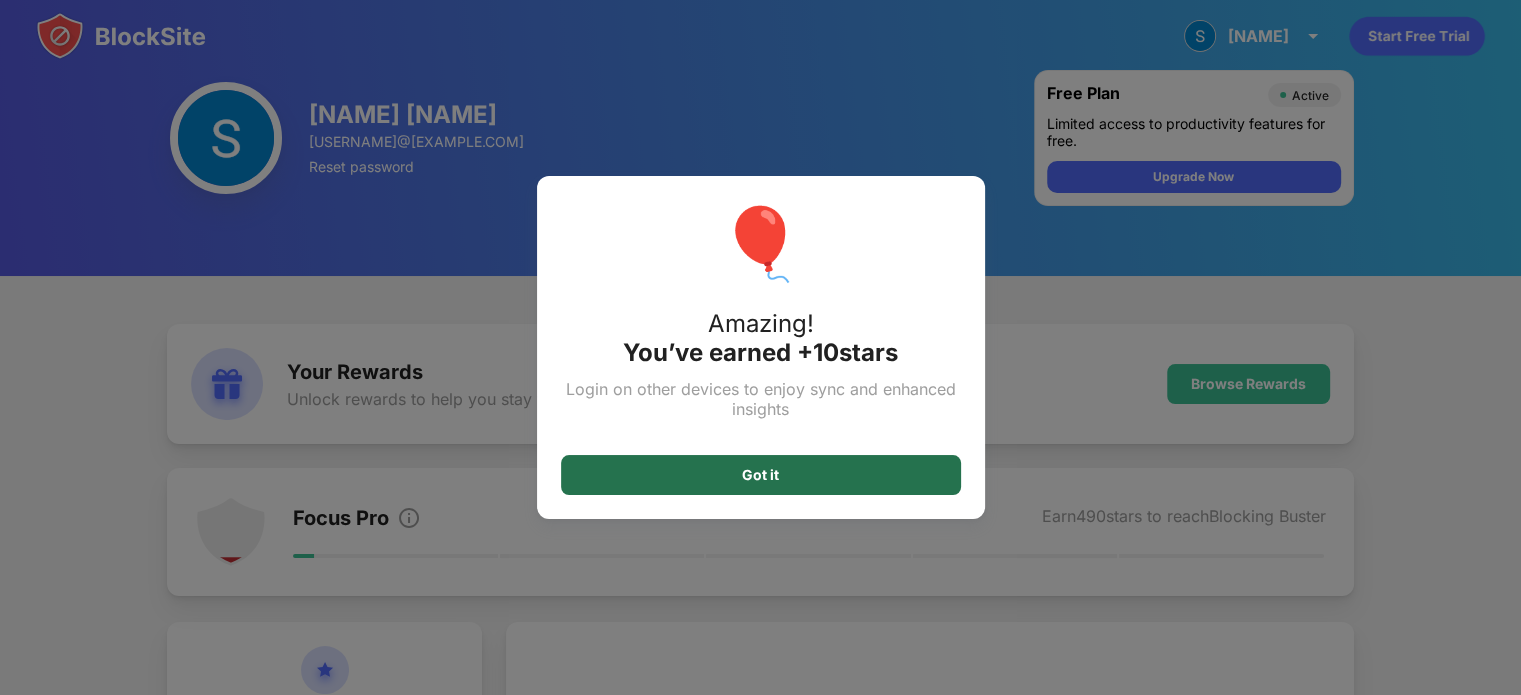 click on "Got it" at bounding box center (761, 475) 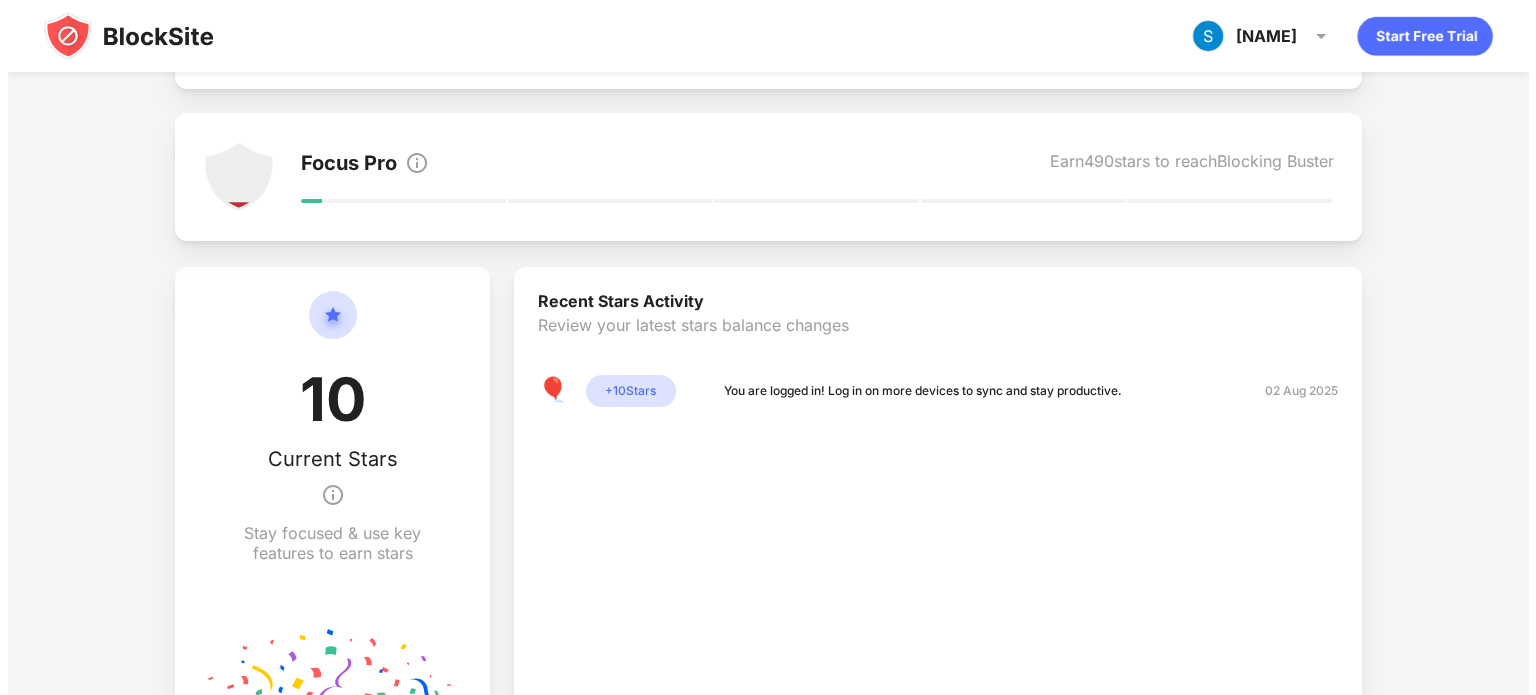 scroll, scrollTop: 0, scrollLeft: 0, axis: both 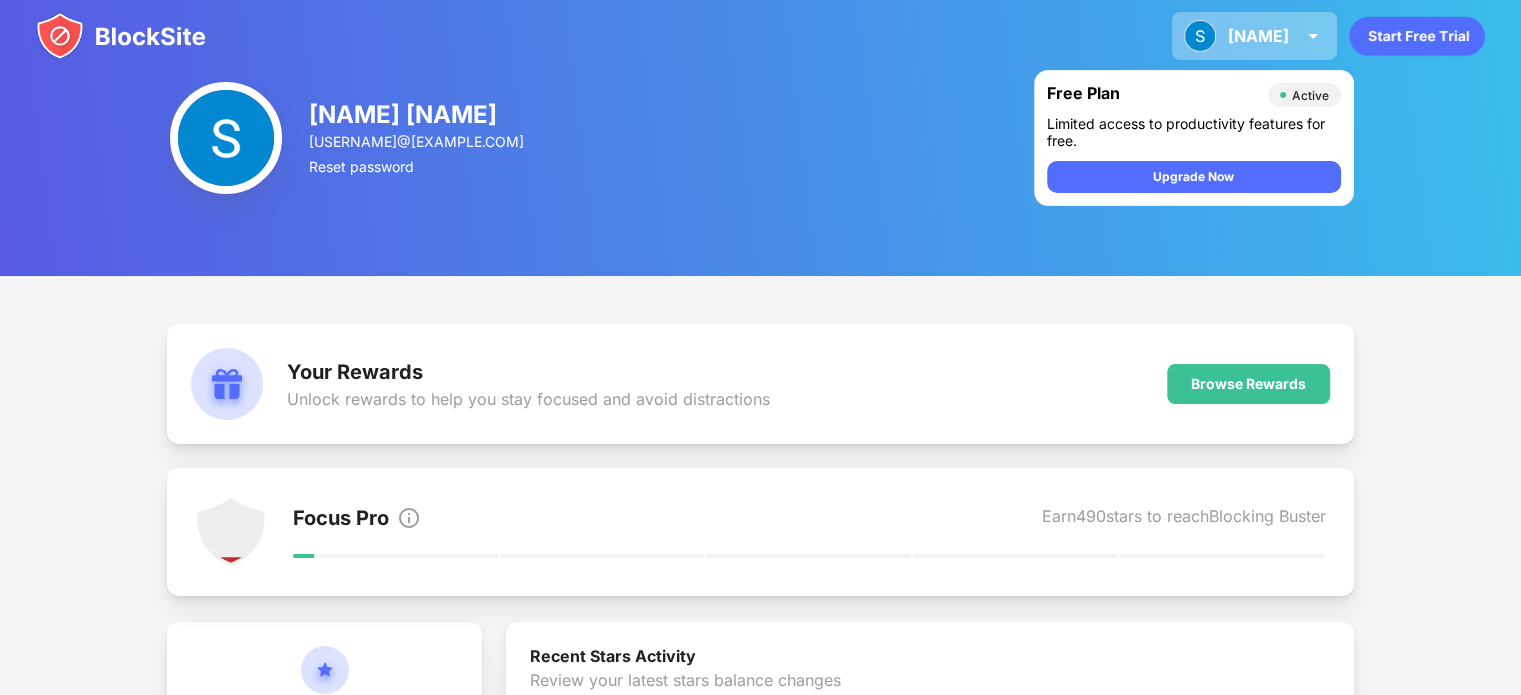 click on "Sahhil" at bounding box center (1258, 36) 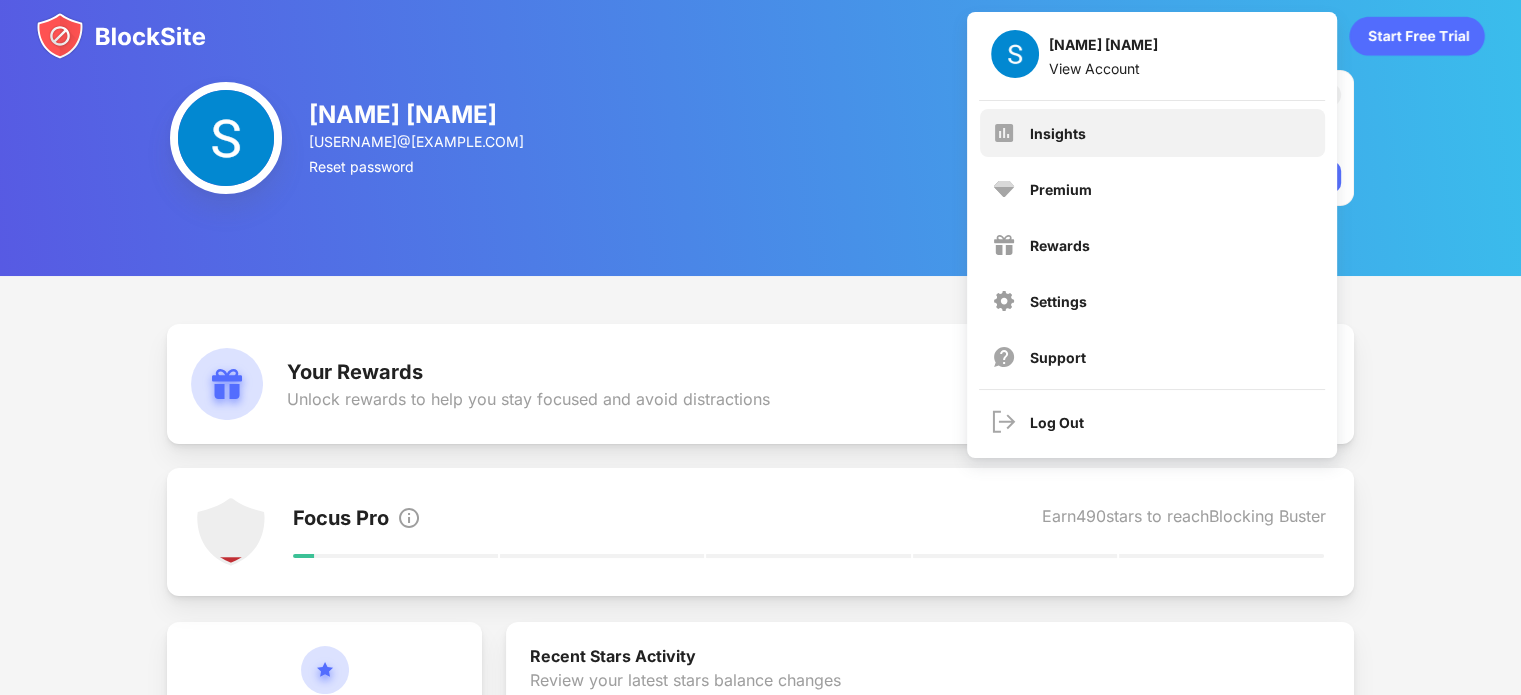 click on "Insights" at bounding box center (1152, 133) 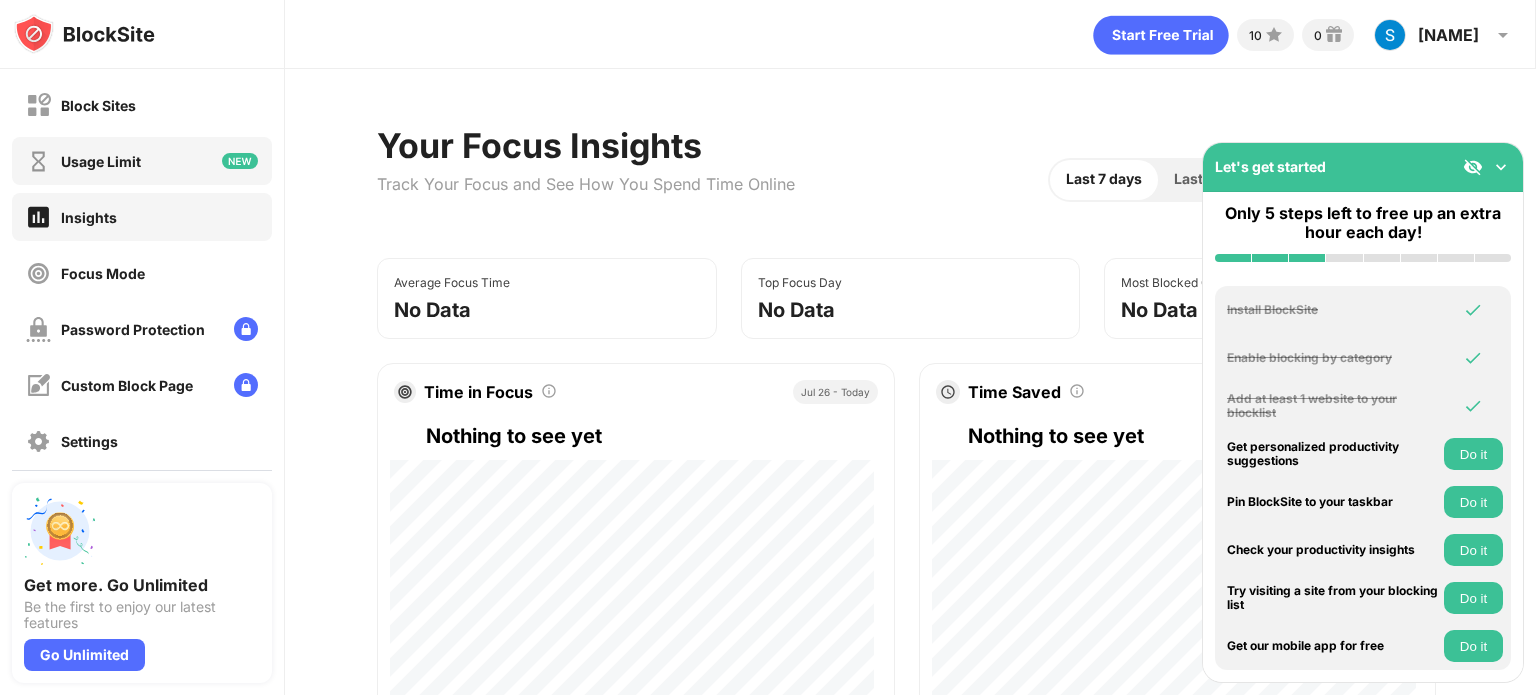 click on "Usage Limit" at bounding box center [142, 161] 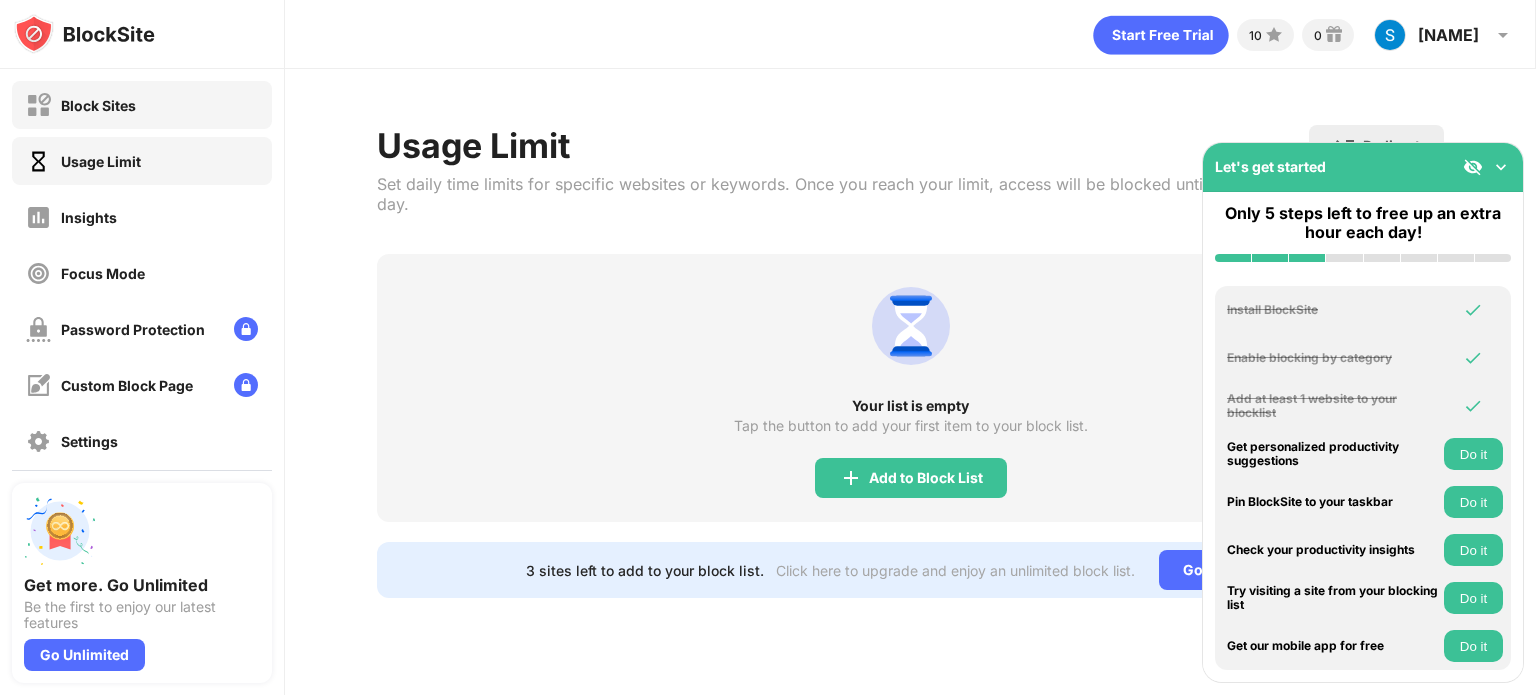 click on "Block Sites" at bounding box center (142, 105) 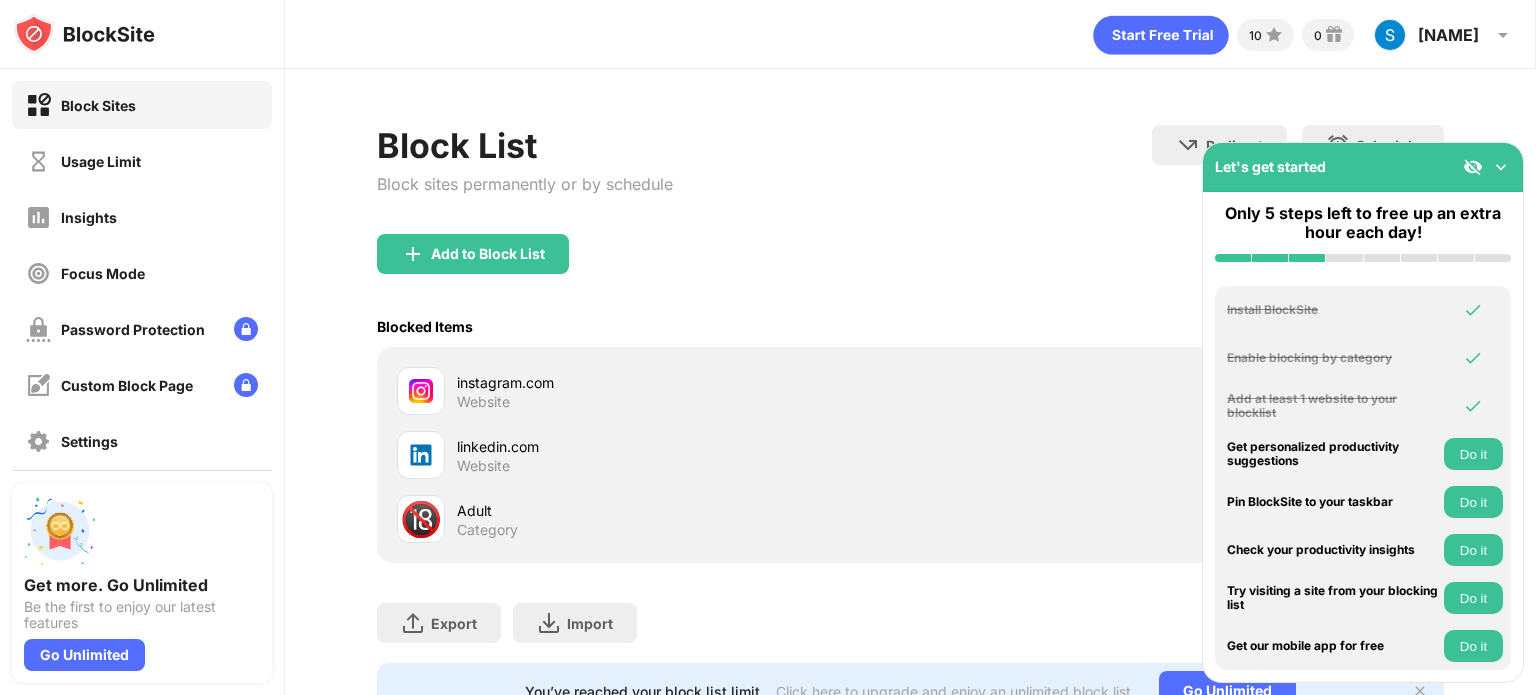 click on "instagram.com" at bounding box center (683, 382) 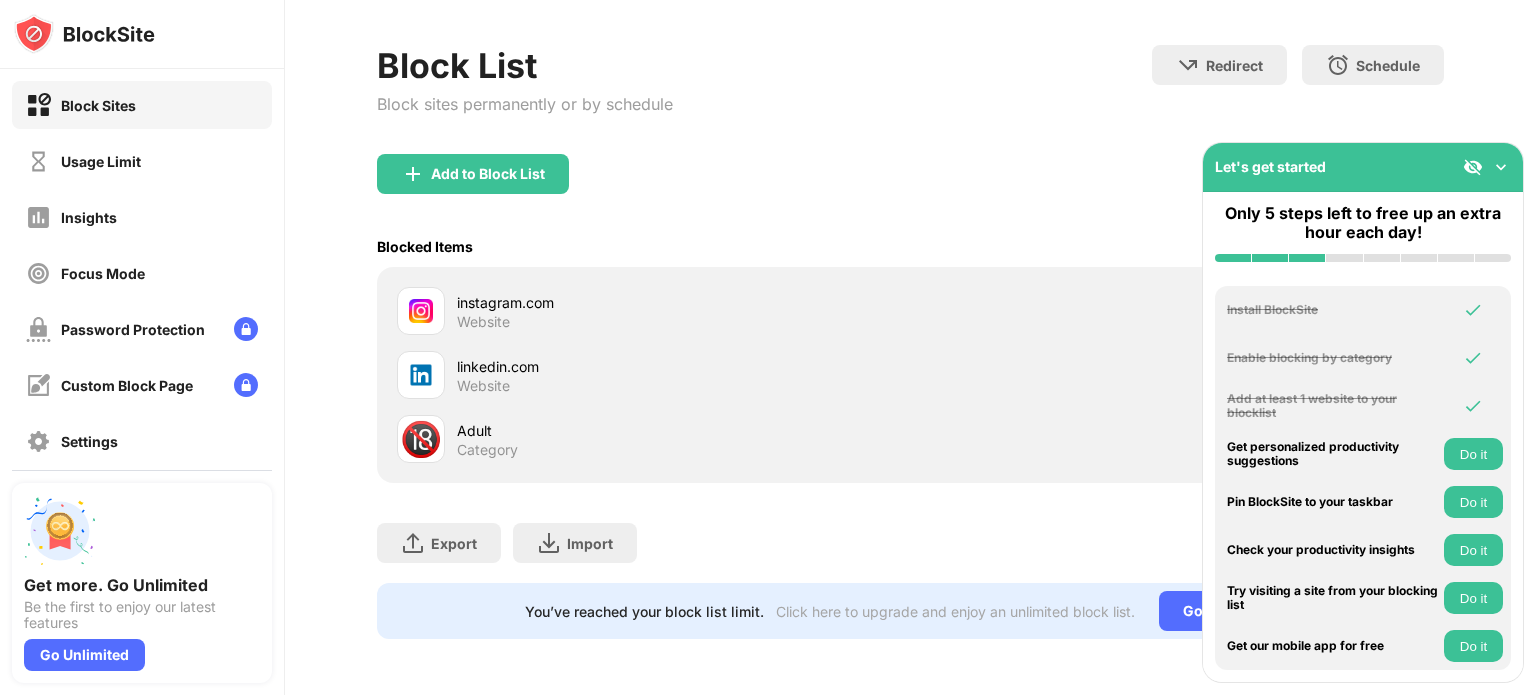 click at bounding box center (1501, 167) 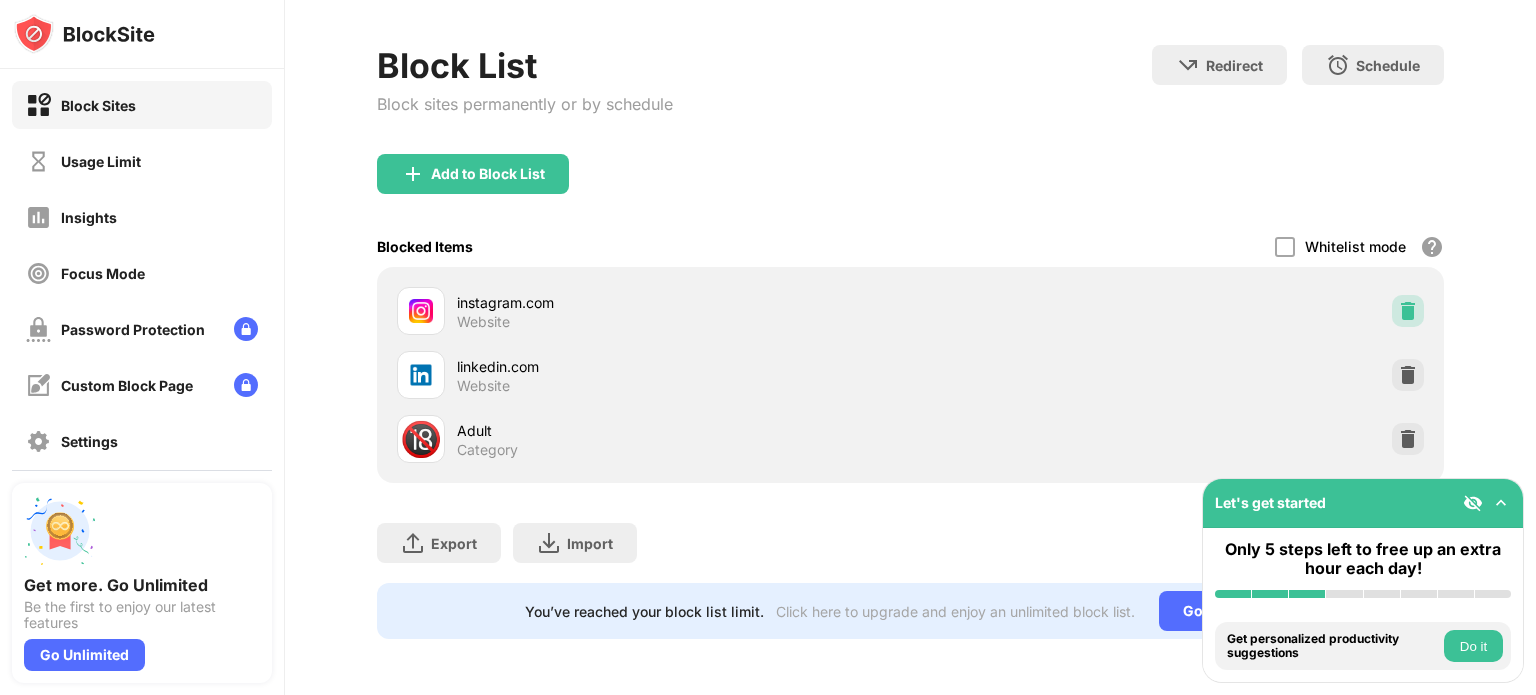 click at bounding box center [1408, 311] 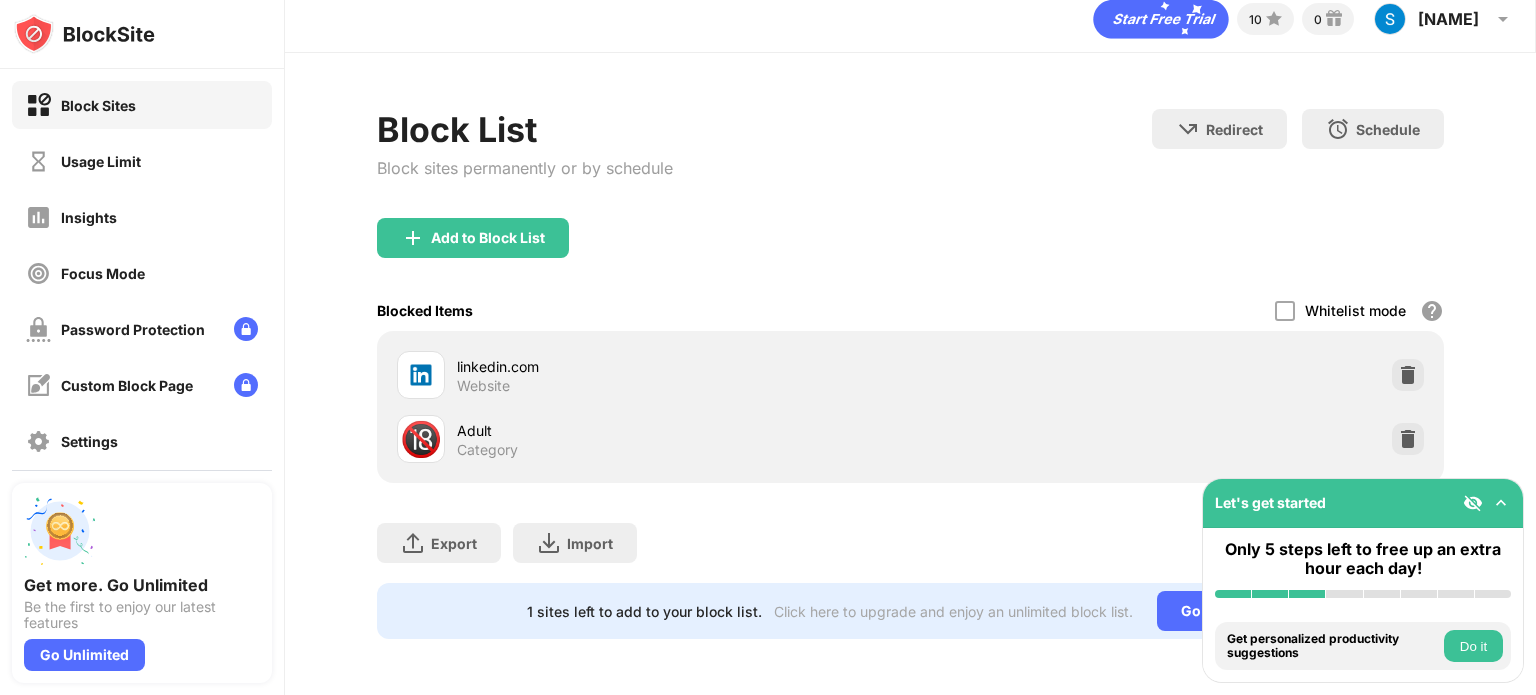 scroll, scrollTop: 29, scrollLeft: 0, axis: vertical 